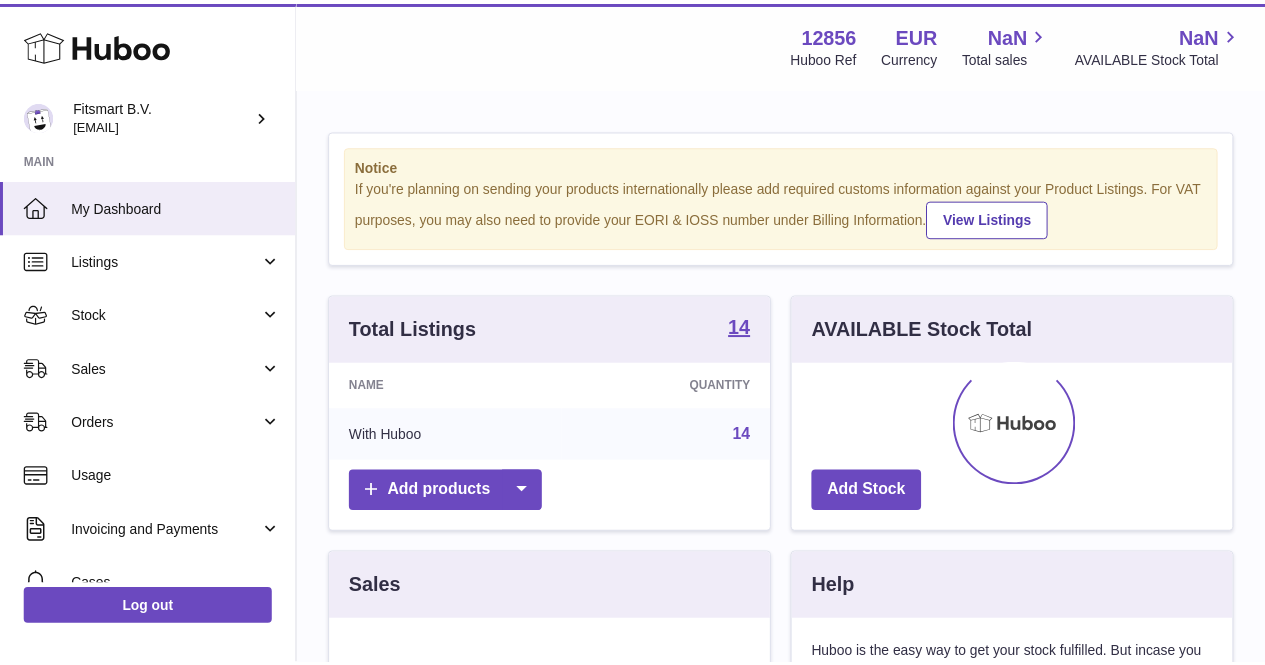 scroll, scrollTop: 0, scrollLeft: 0, axis: both 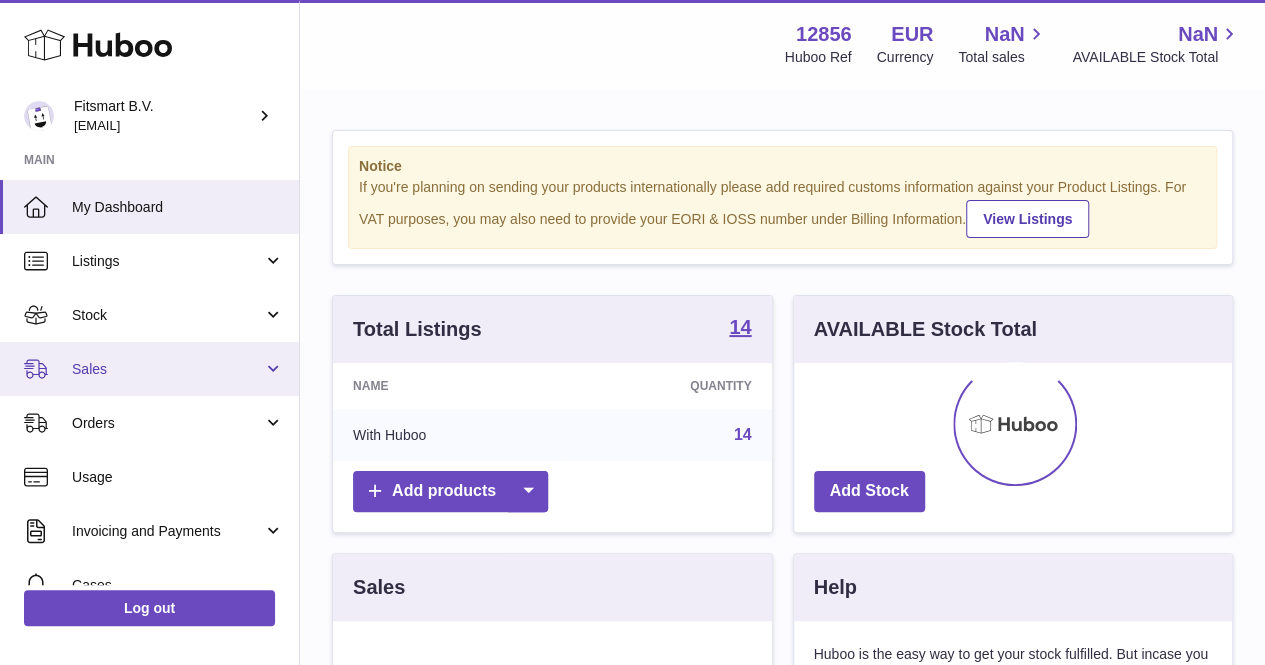click on "Sales" at bounding box center (167, 369) 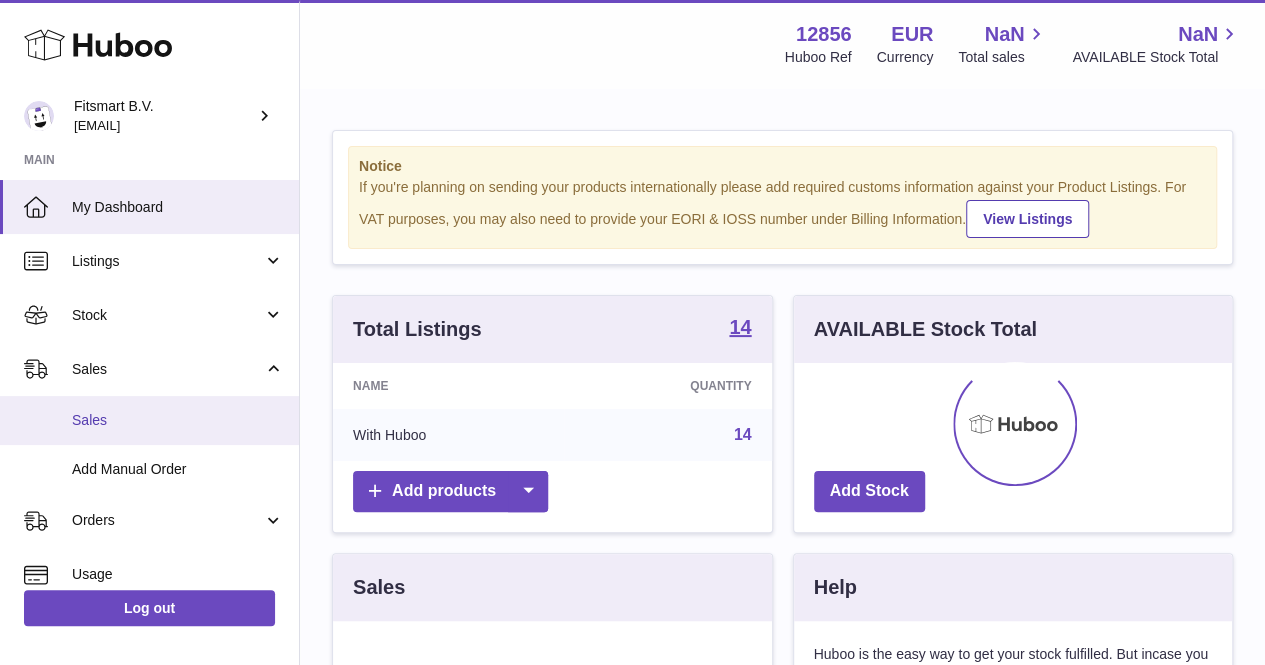click on "Sales" at bounding box center [178, 420] 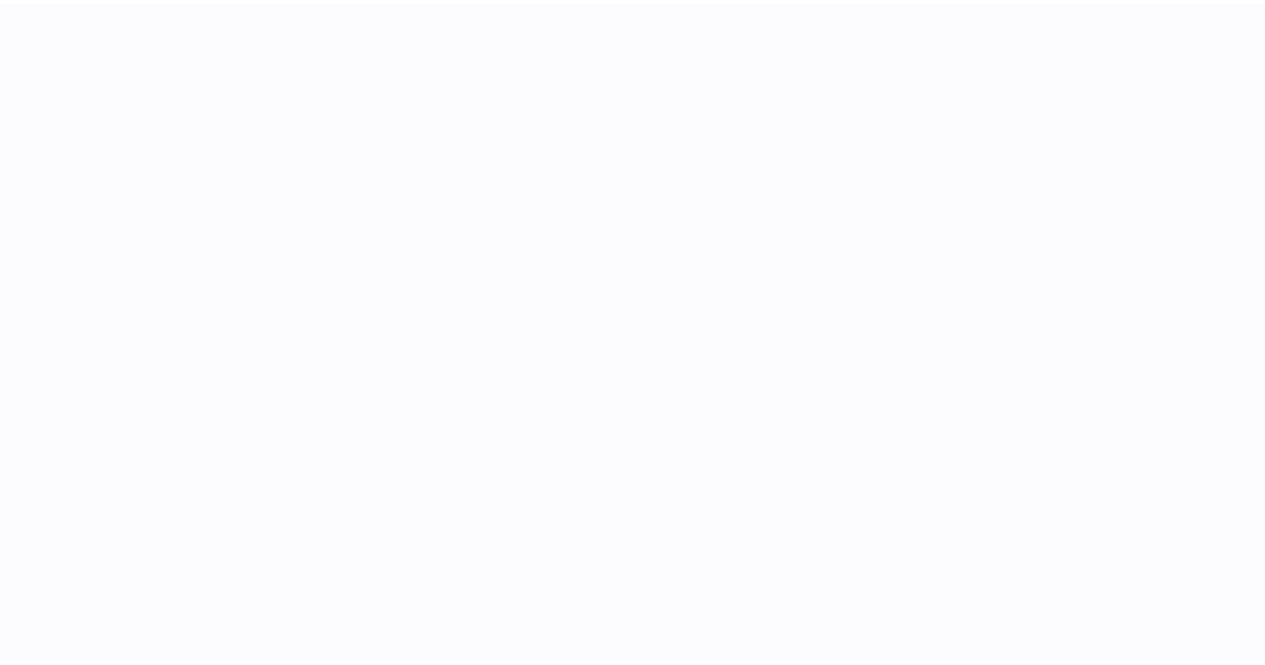 scroll, scrollTop: 0, scrollLeft: 0, axis: both 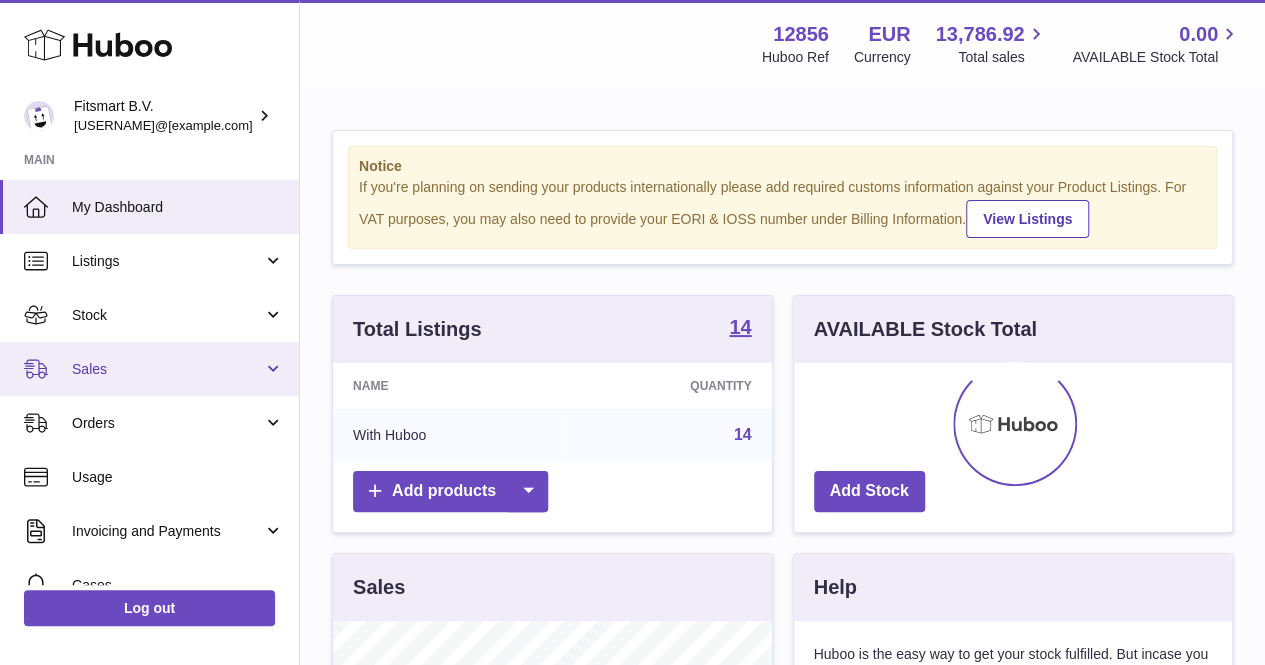 click on "Sales" at bounding box center [167, 369] 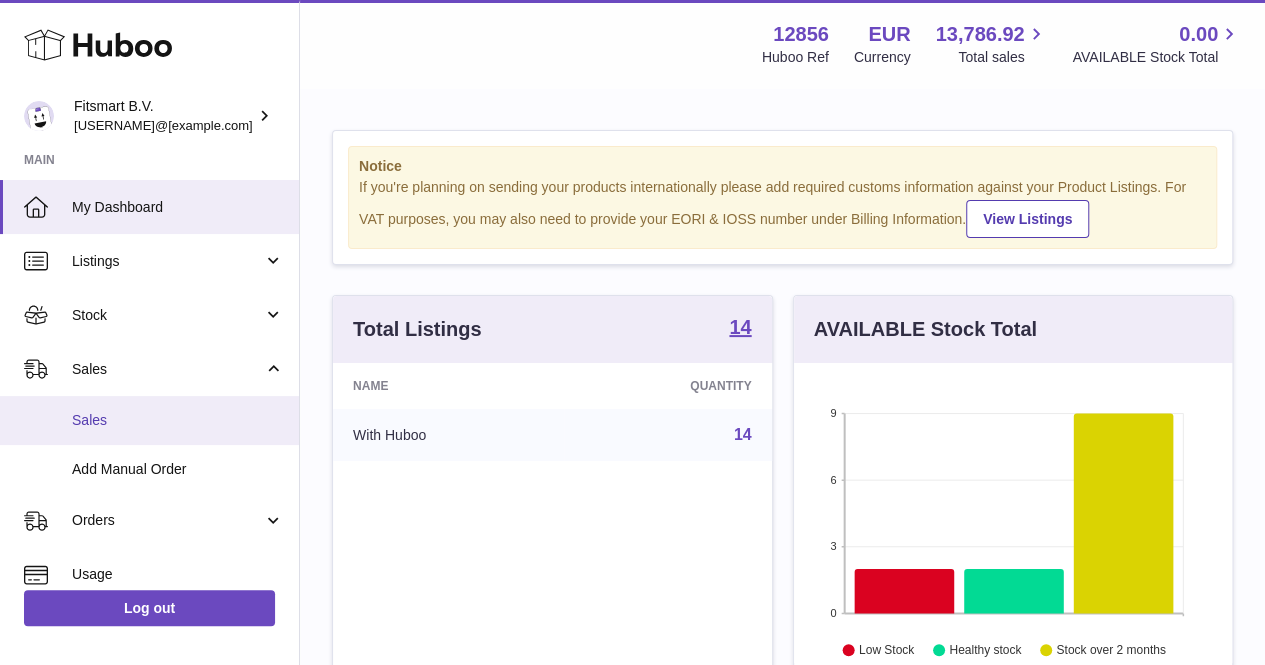 click on "Sales" at bounding box center [149, 420] 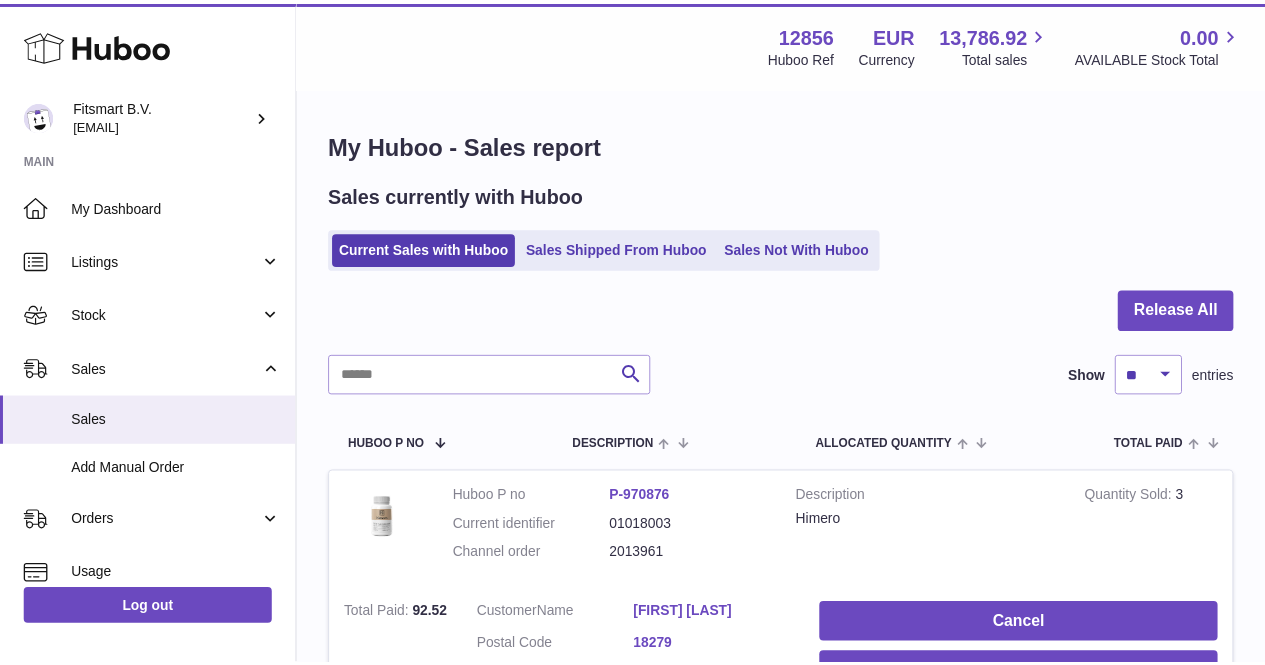 scroll, scrollTop: 0, scrollLeft: 0, axis: both 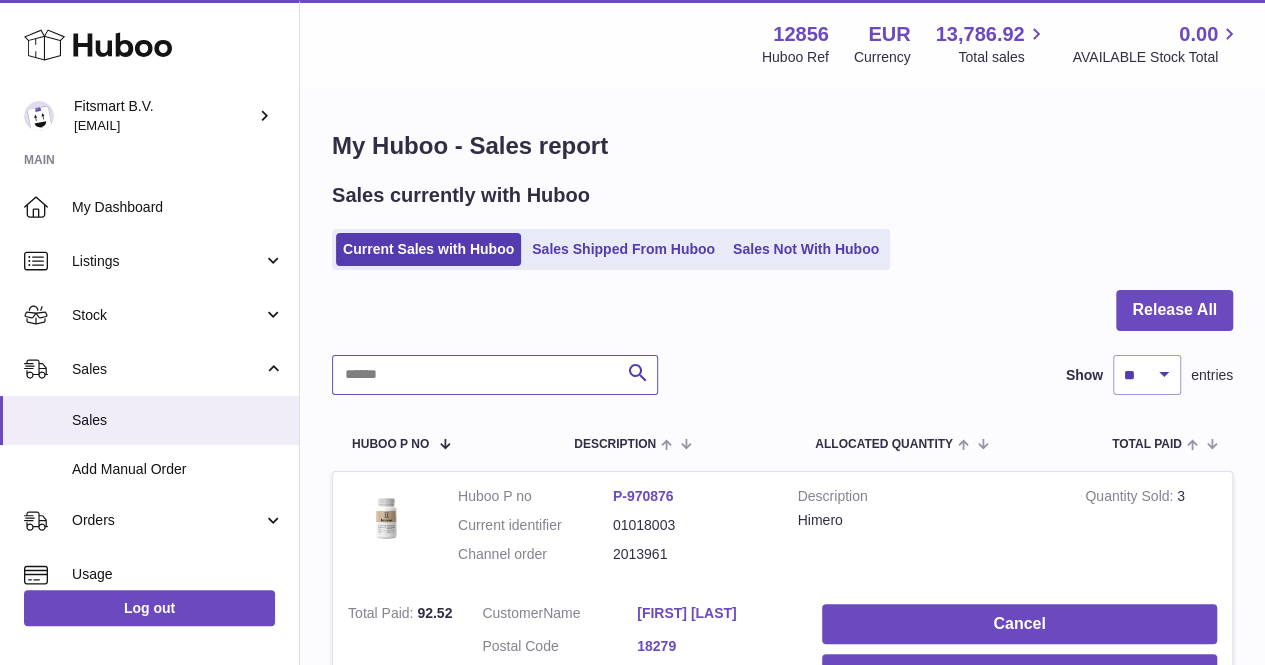 click at bounding box center (495, 375) 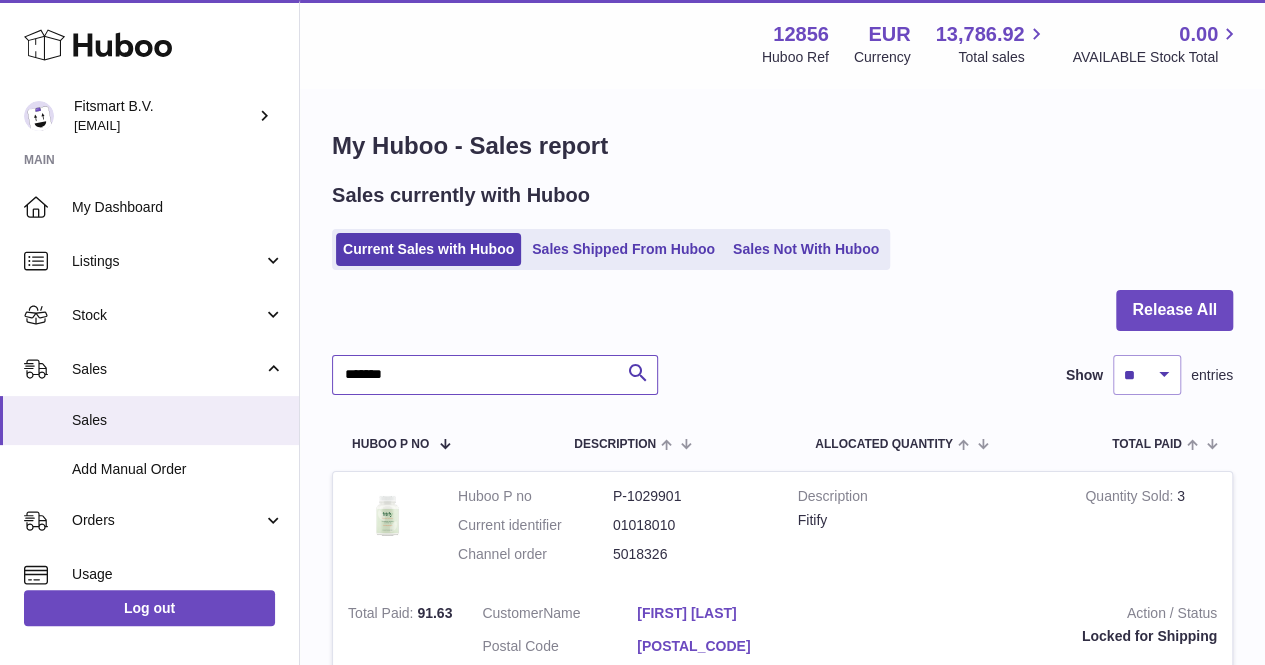 type on "*******" 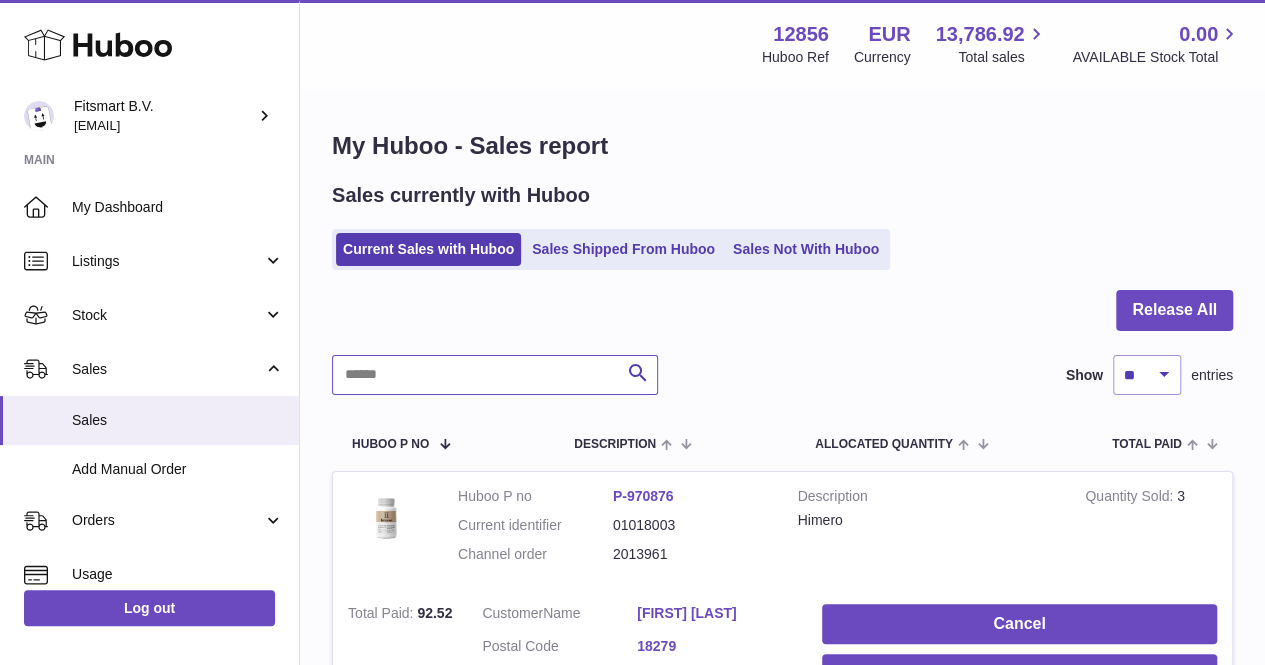 click at bounding box center (495, 375) 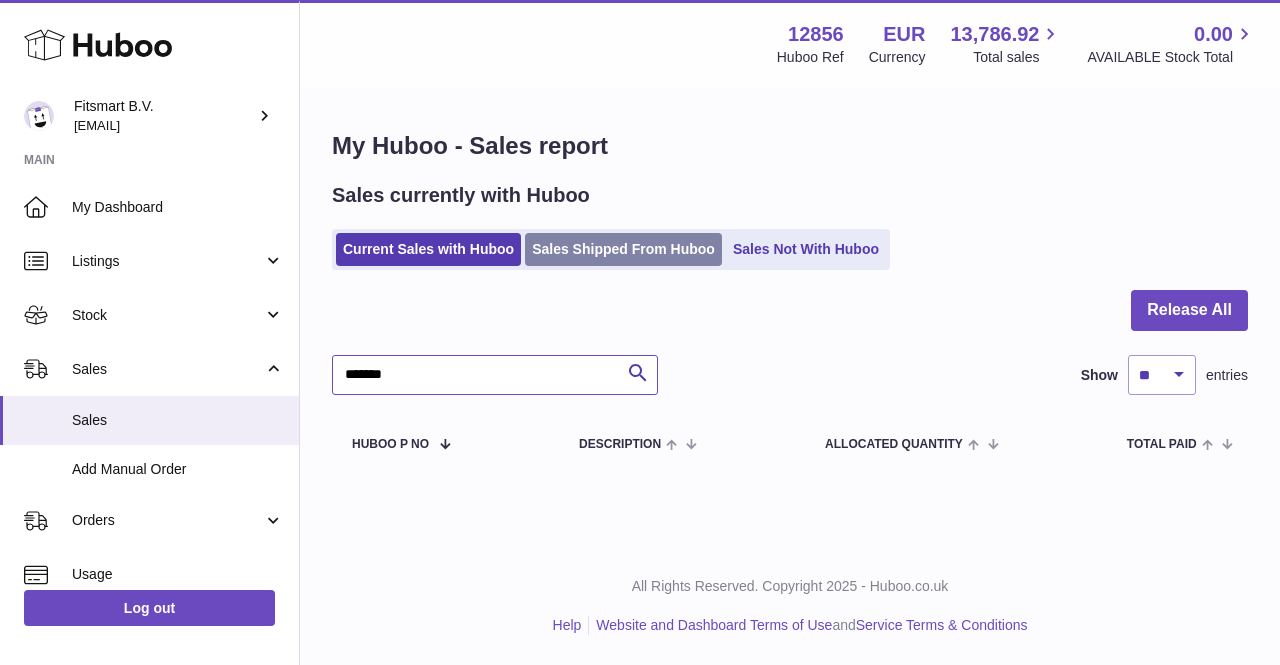 type on "*******" 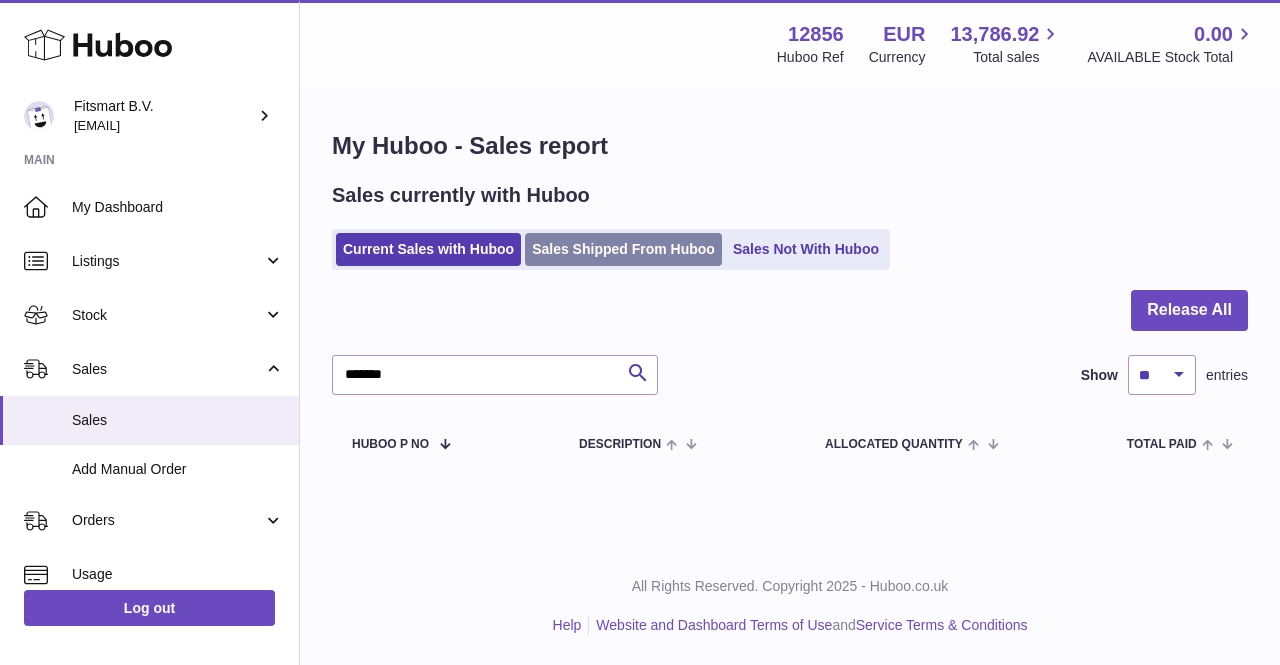 click on "Sales Shipped From Huboo" at bounding box center [623, 249] 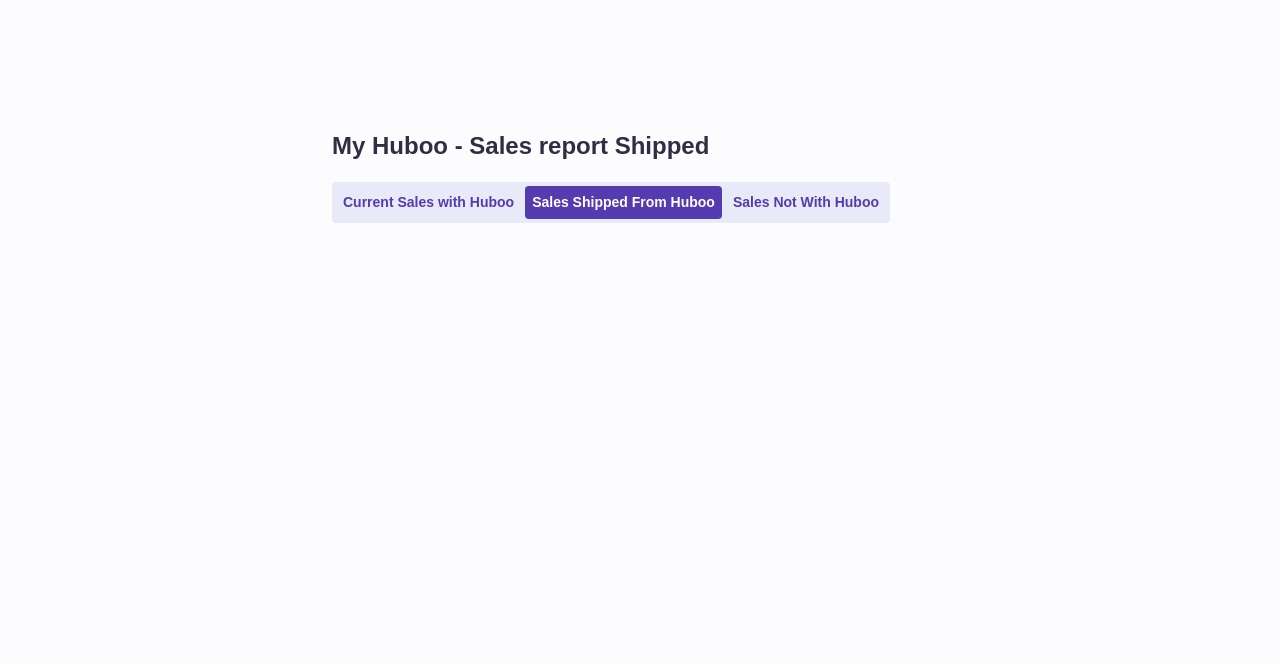 scroll, scrollTop: 0, scrollLeft: 0, axis: both 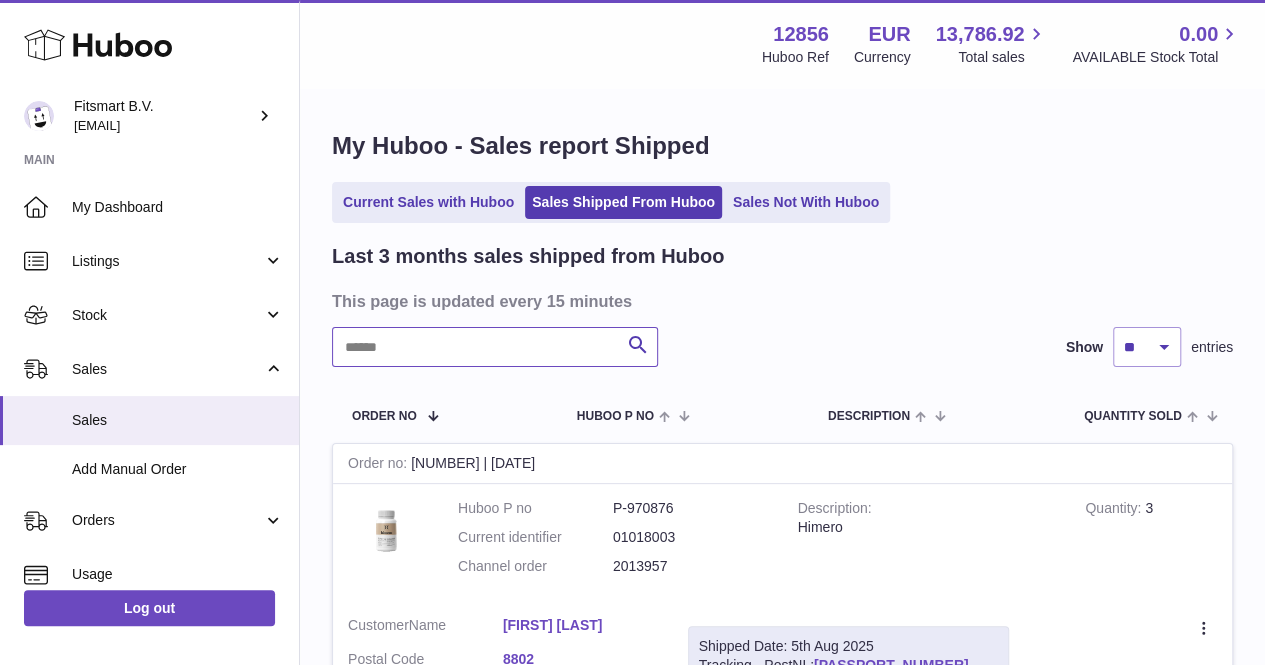 click at bounding box center (495, 347) 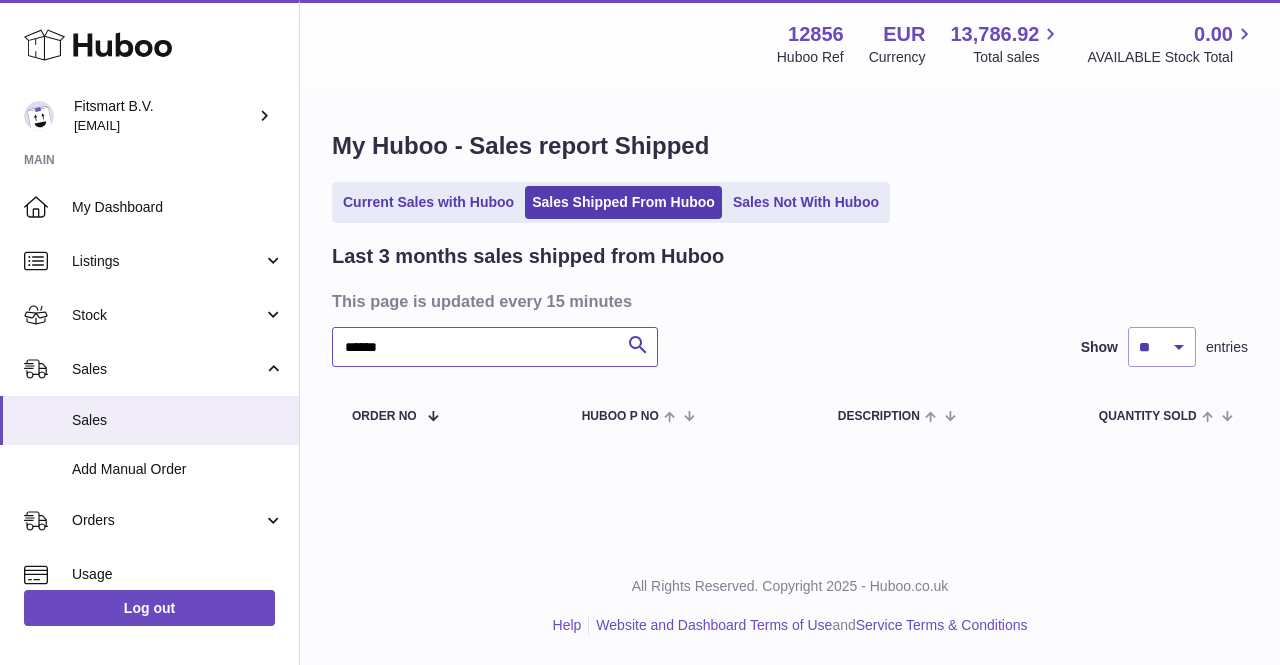 click on "******" at bounding box center [495, 347] 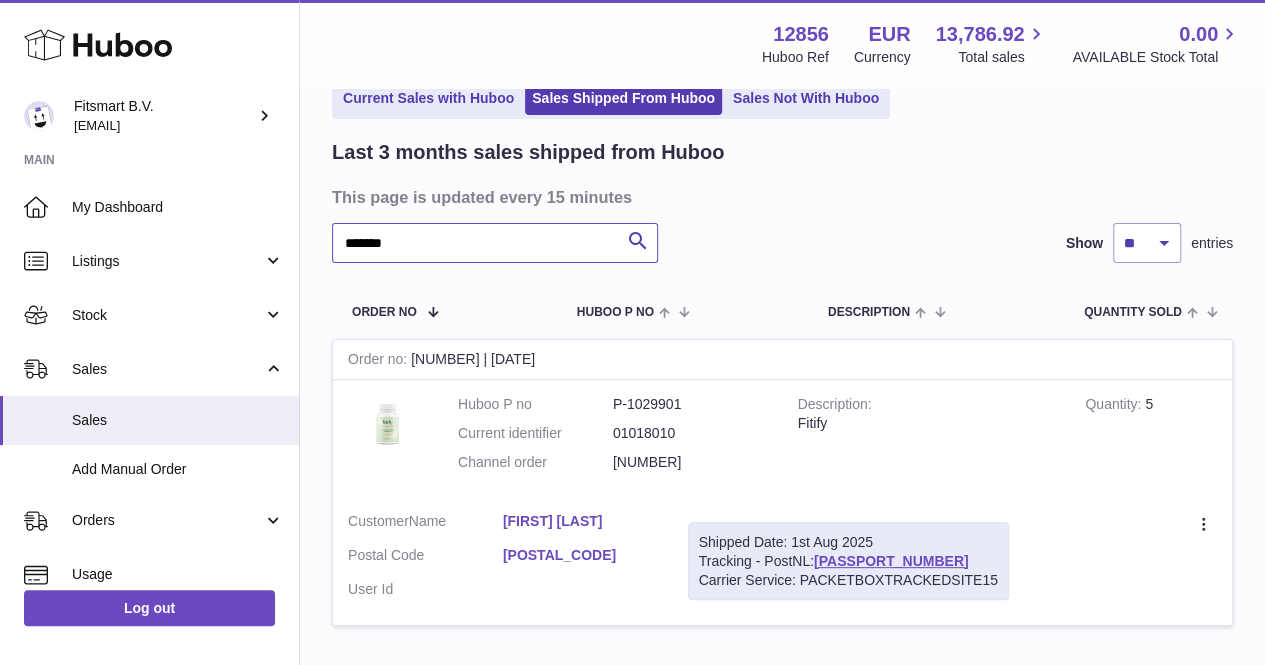 scroll, scrollTop: 108, scrollLeft: 0, axis: vertical 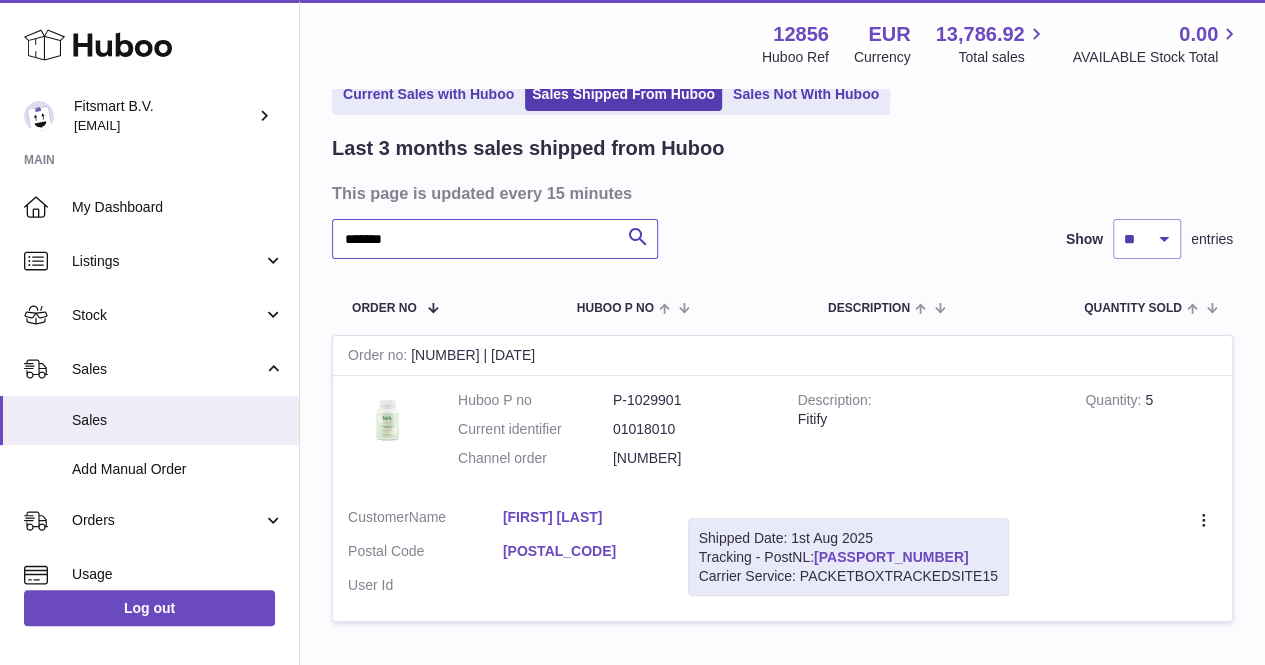 type on "*******" 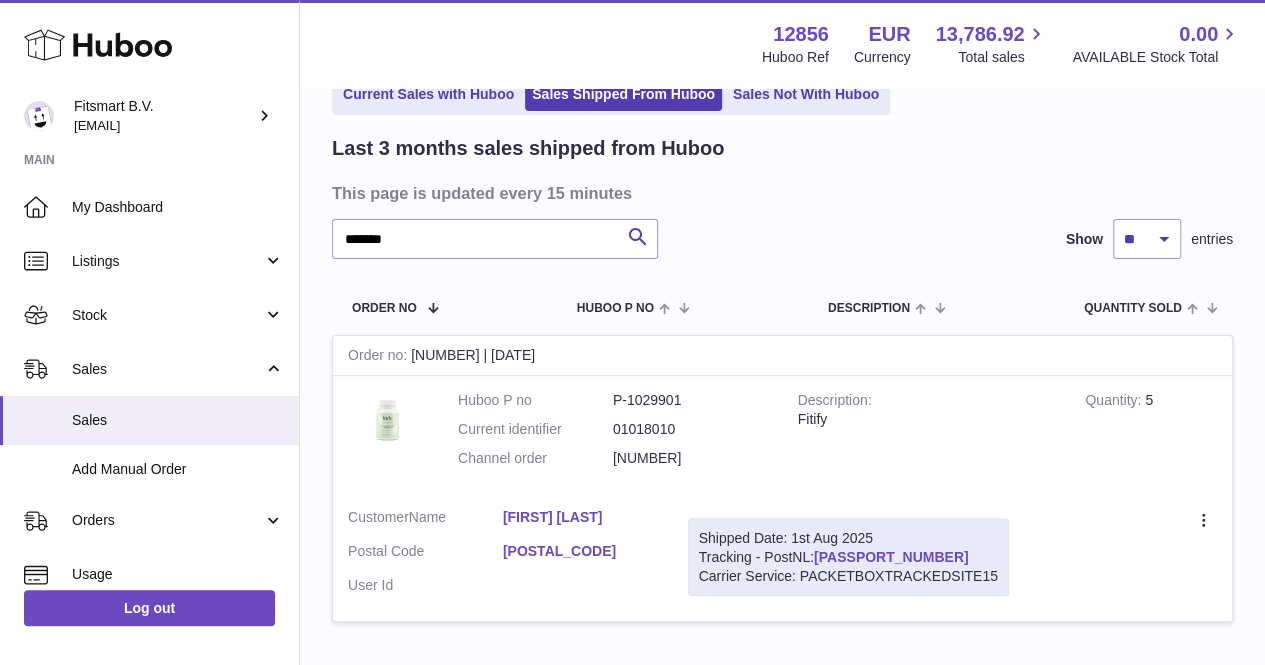 click on "LA763468244NL" at bounding box center [891, 557] 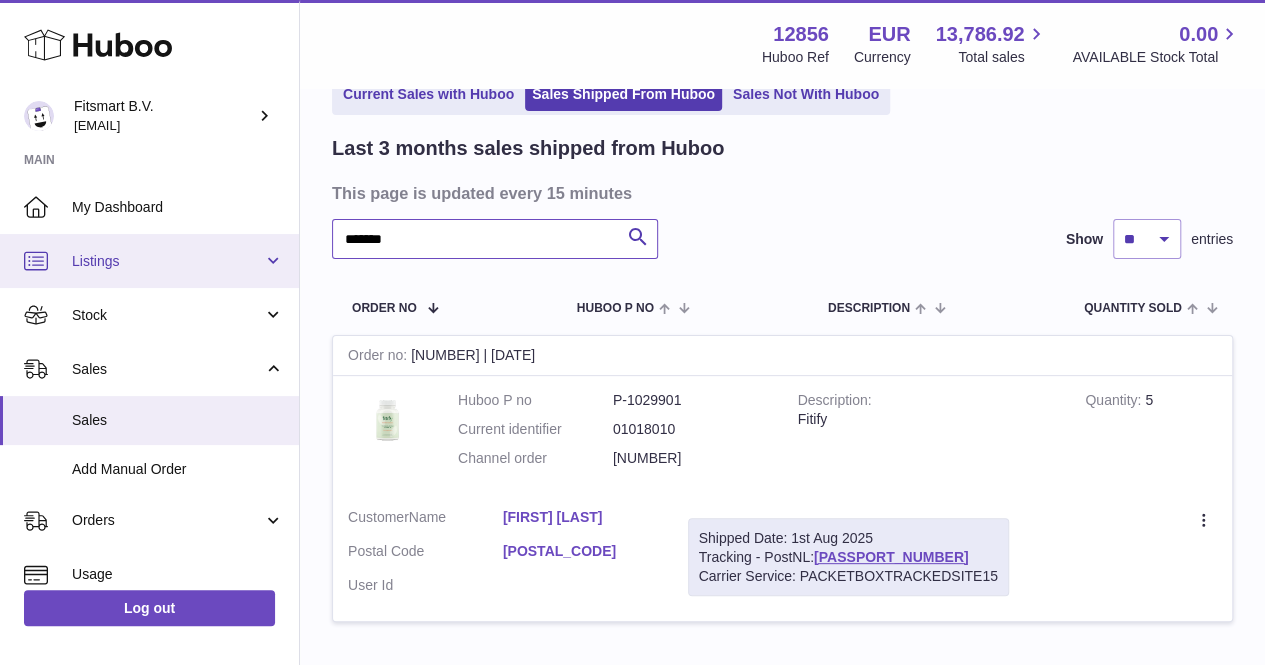 drag, startPoint x: 488, startPoint y: 241, endPoint x: 245, endPoint y: 246, distance: 243.05144 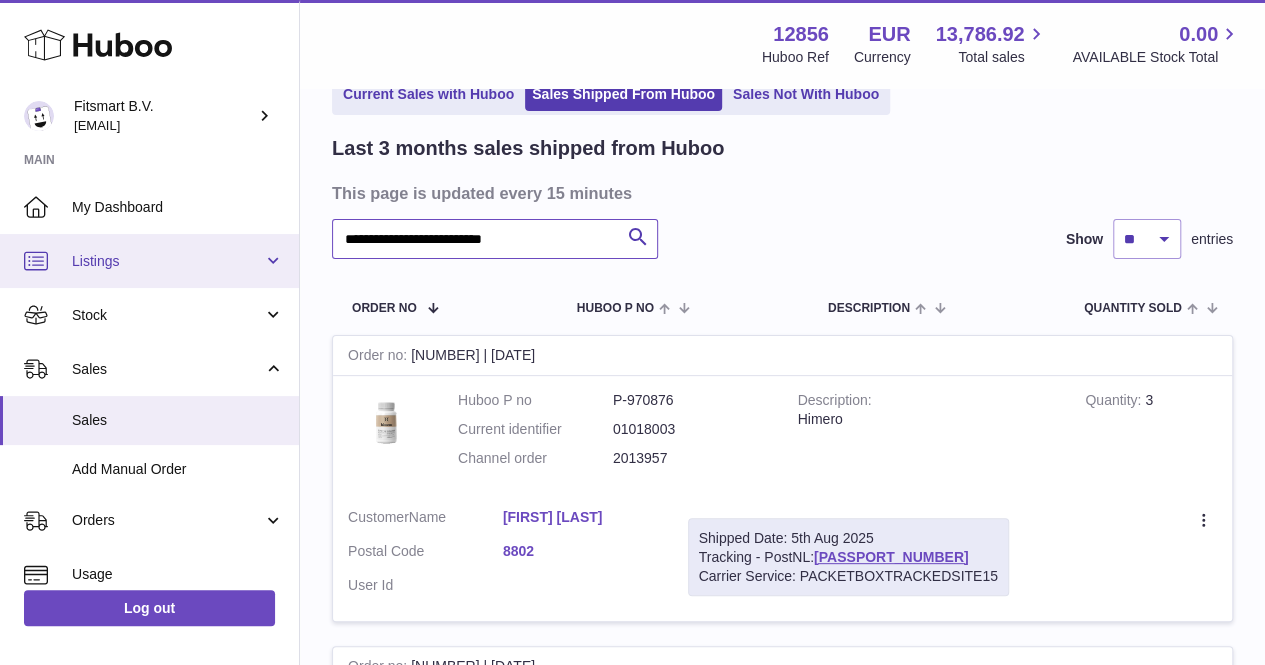 scroll, scrollTop: 0, scrollLeft: 0, axis: both 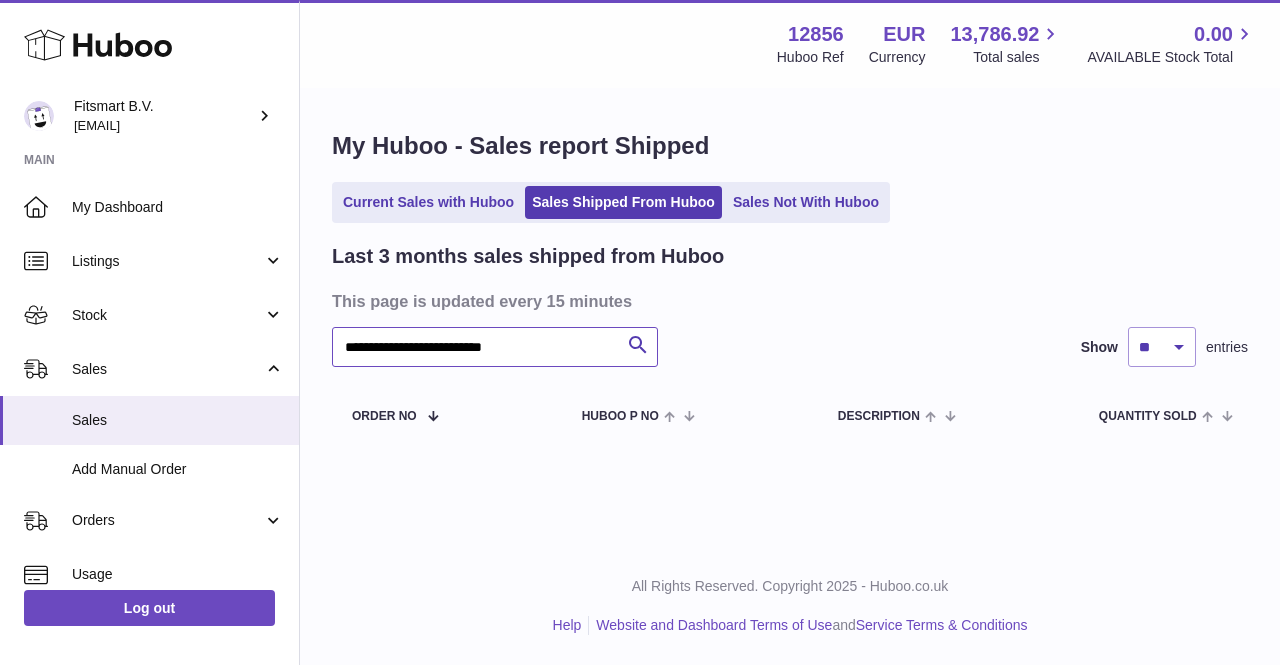type on "**********" 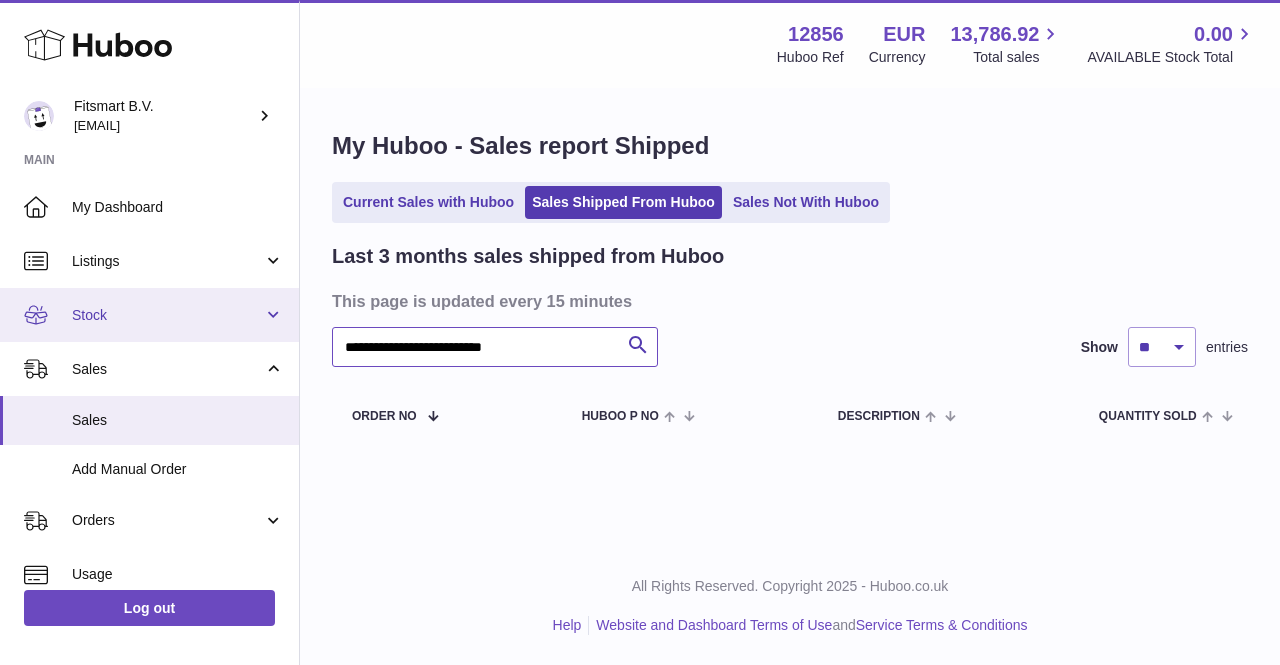 drag, startPoint x: 563, startPoint y: 347, endPoint x: 245, endPoint y: 337, distance: 318.1572 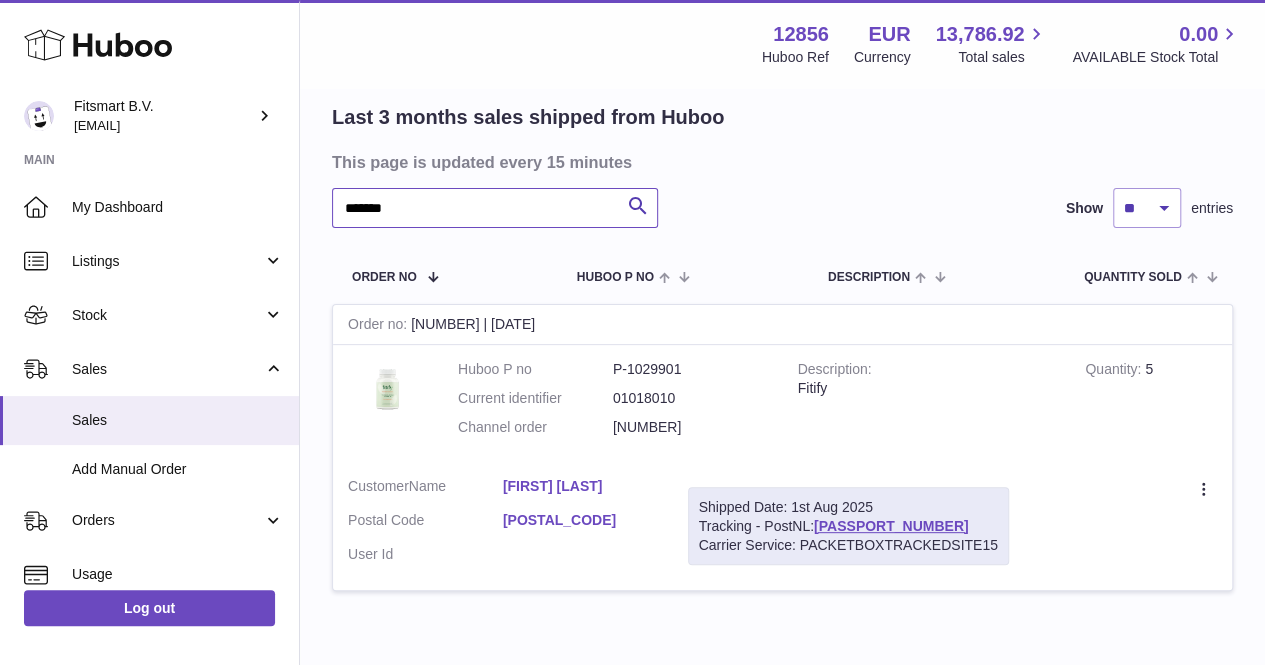 scroll, scrollTop: 142, scrollLeft: 0, axis: vertical 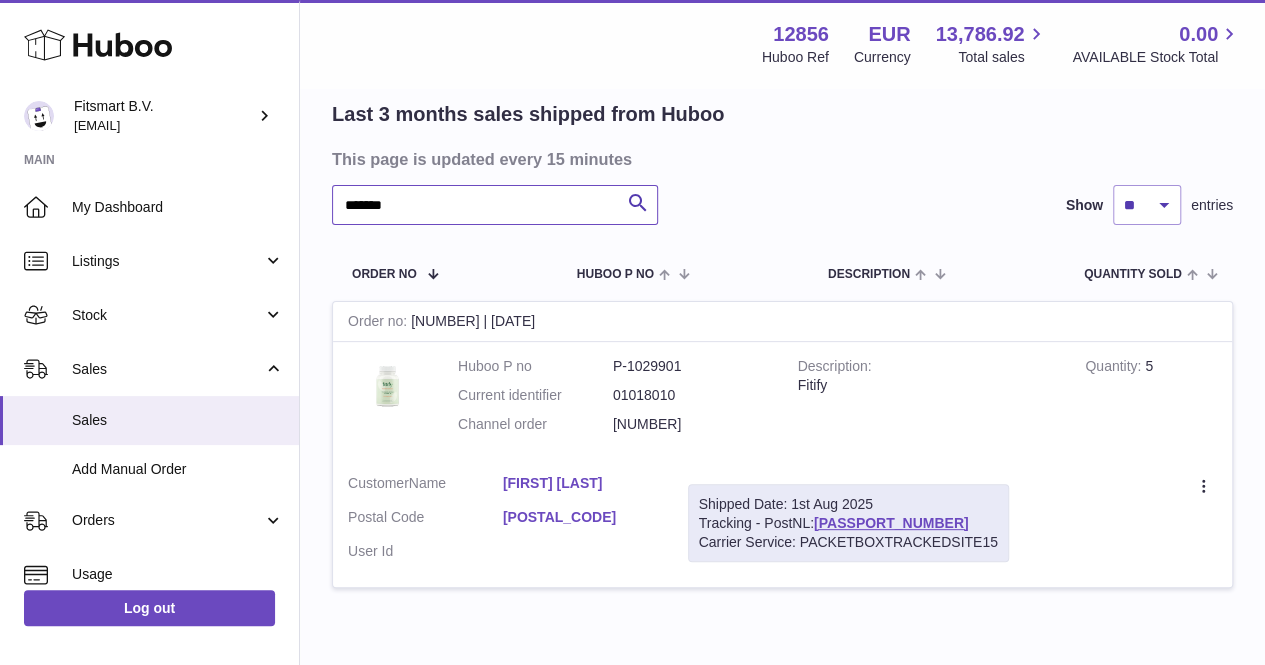 type on "*******" 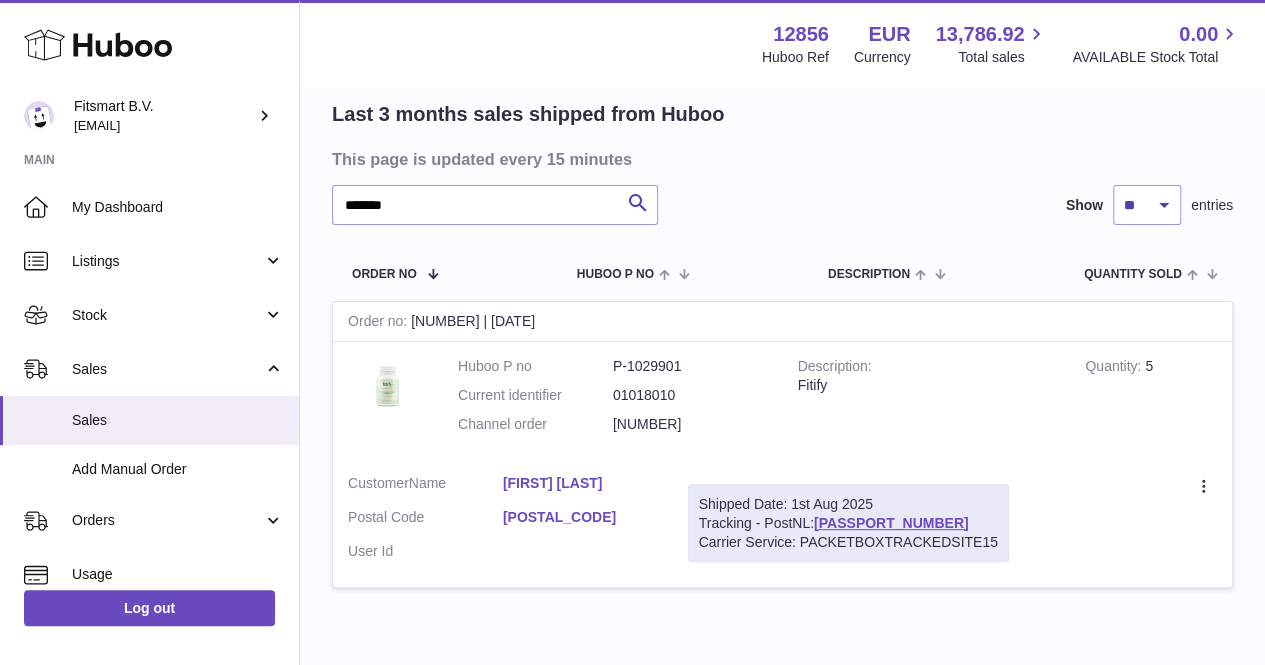 click on "Grace Lupicki" at bounding box center (580, 483) 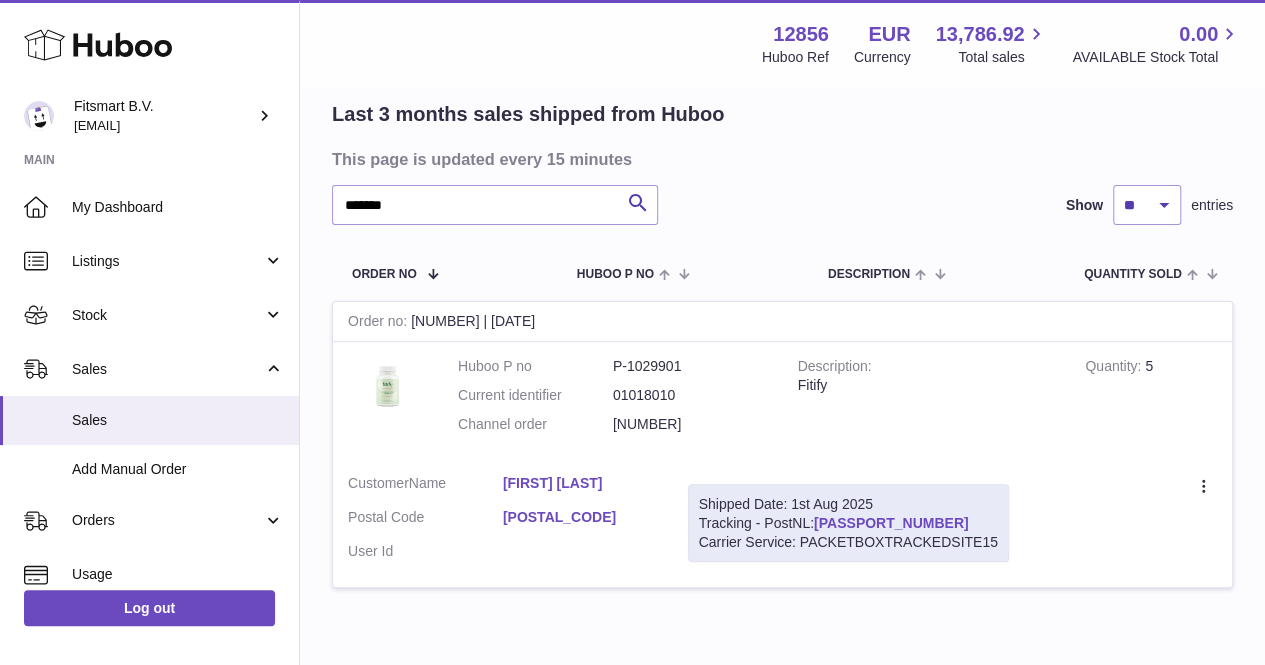 click on "LA763468244NL" at bounding box center [891, 523] 